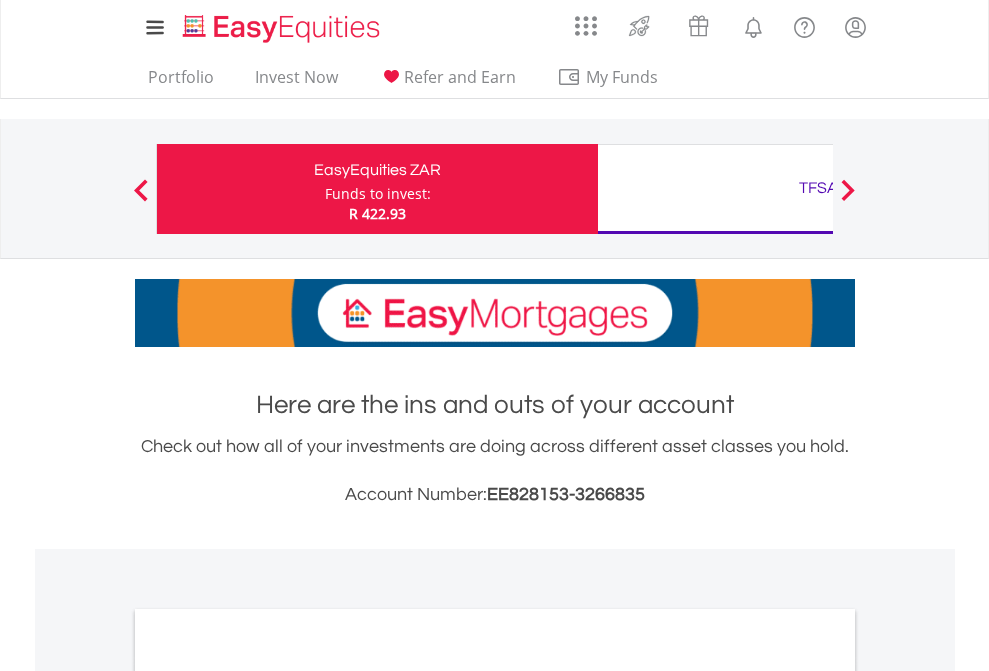 scroll, scrollTop: 0, scrollLeft: 0, axis: both 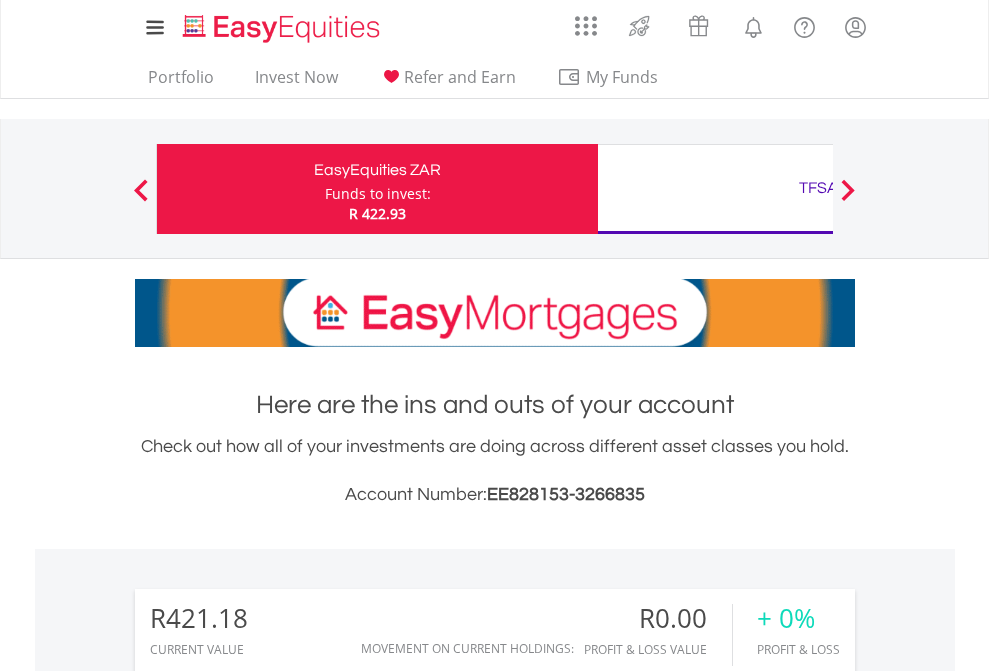 click on "Funds to invest:" at bounding box center (378, 194) 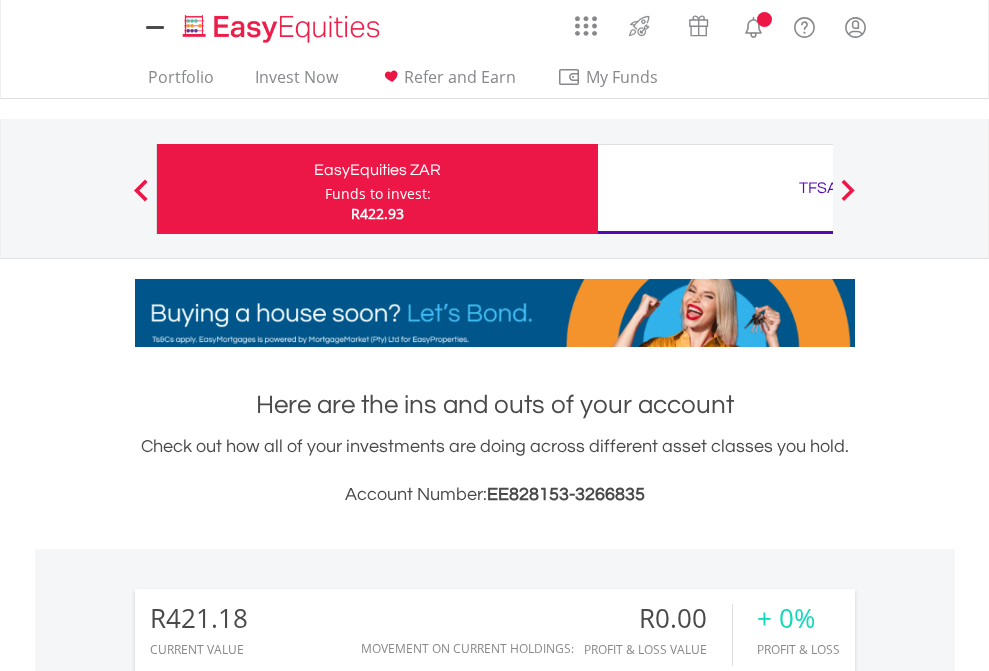 scroll, scrollTop: 0, scrollLeft: 0, axis: both 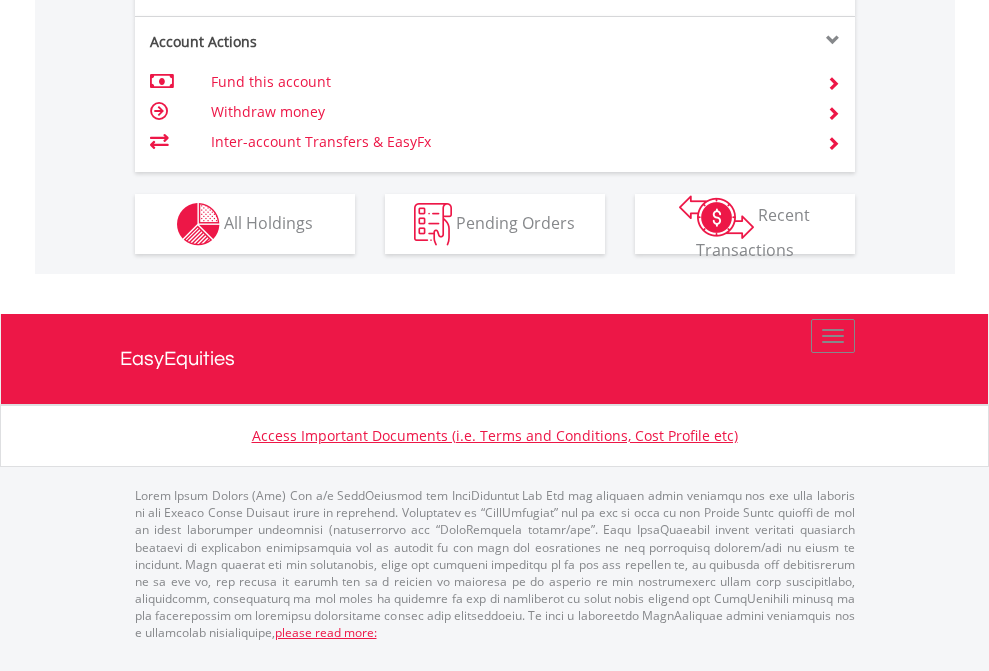 click on "Investment types" at bounding box center (706, -337) 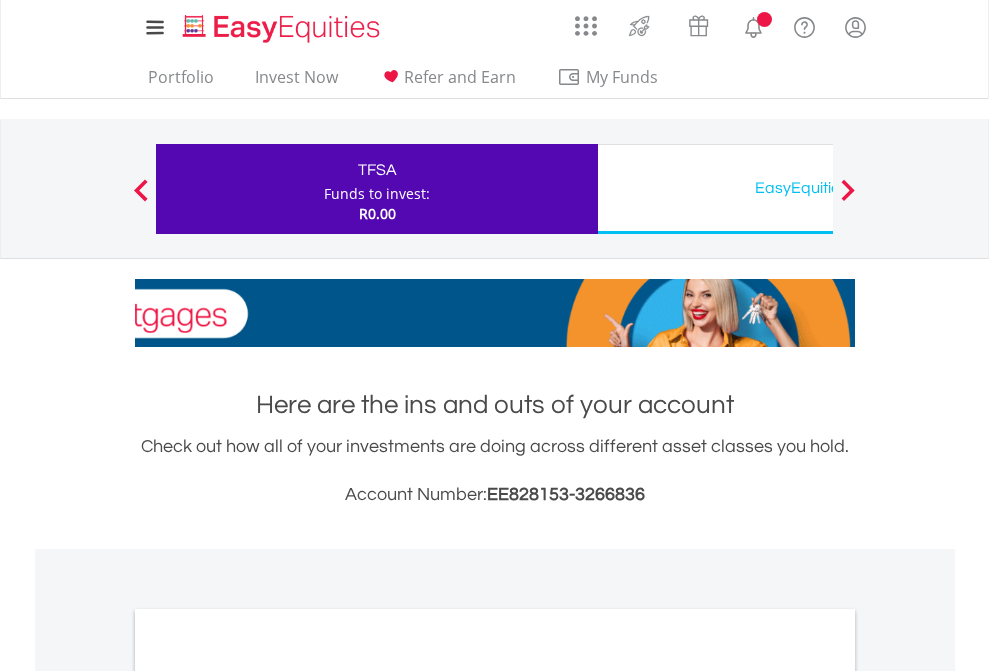 scroll, scrollTop: 0, scrollLeft: 0, axis: both 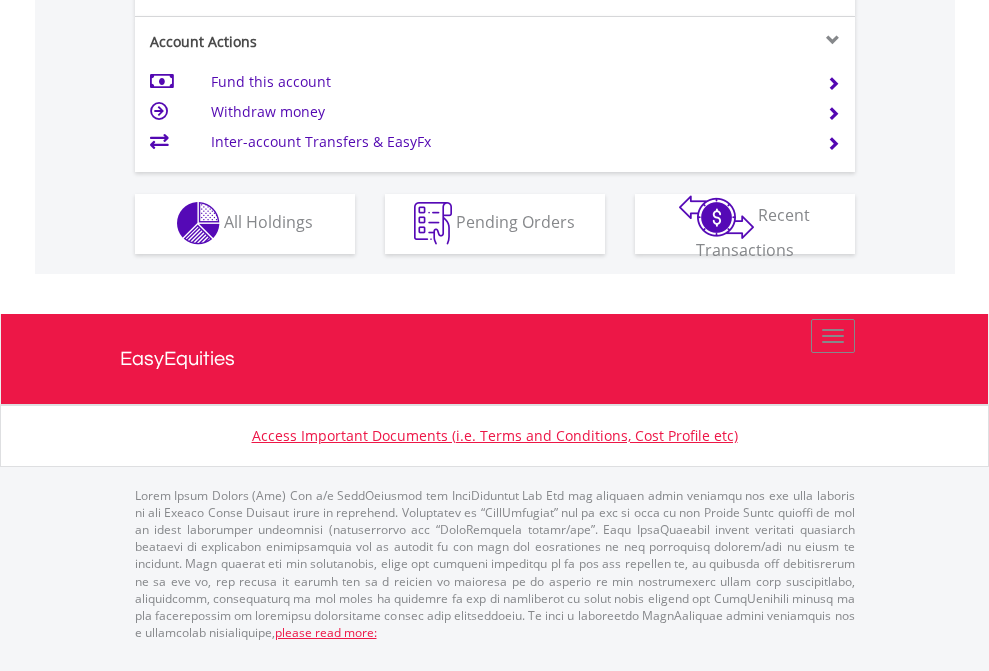 click on "Investment types" at bounding box center [706, -353] 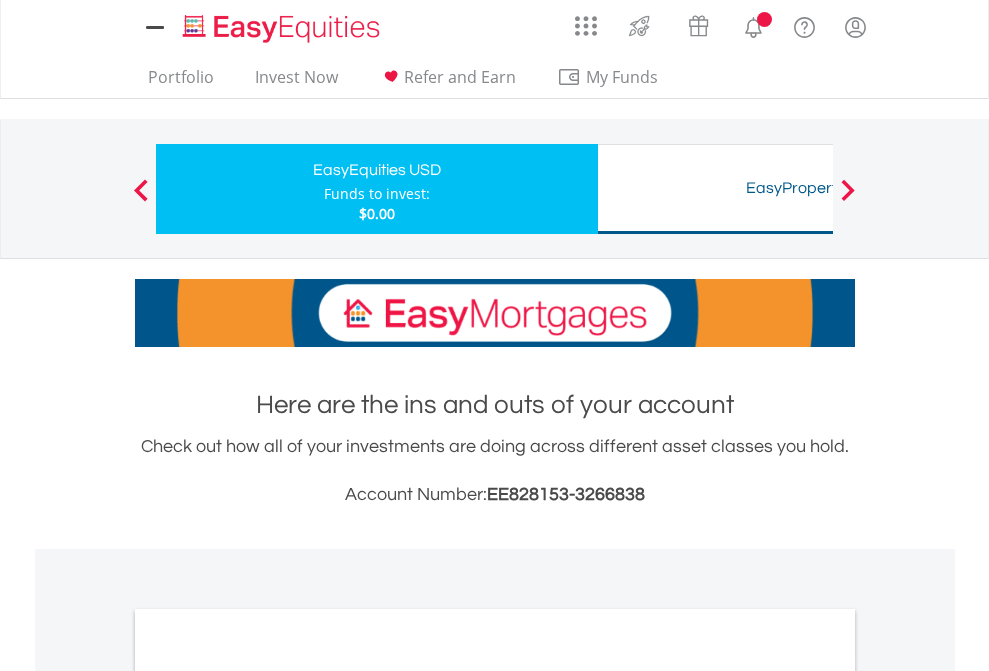 scroll, scrollTop: 0, scrollLeft: 0, axis: both 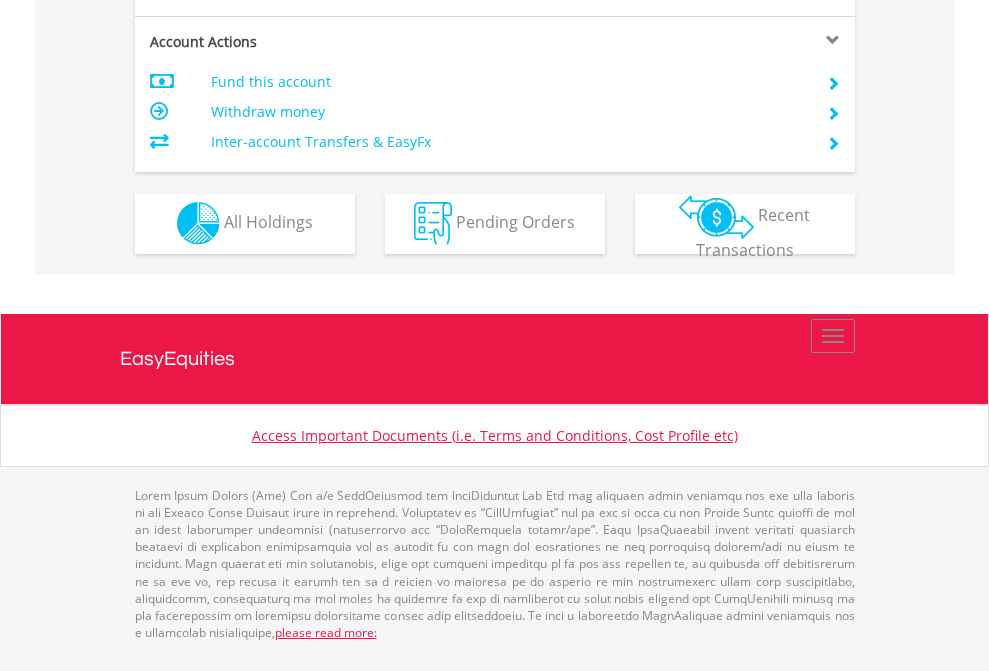 click on "Investment types" at bounding box center [706, -353] 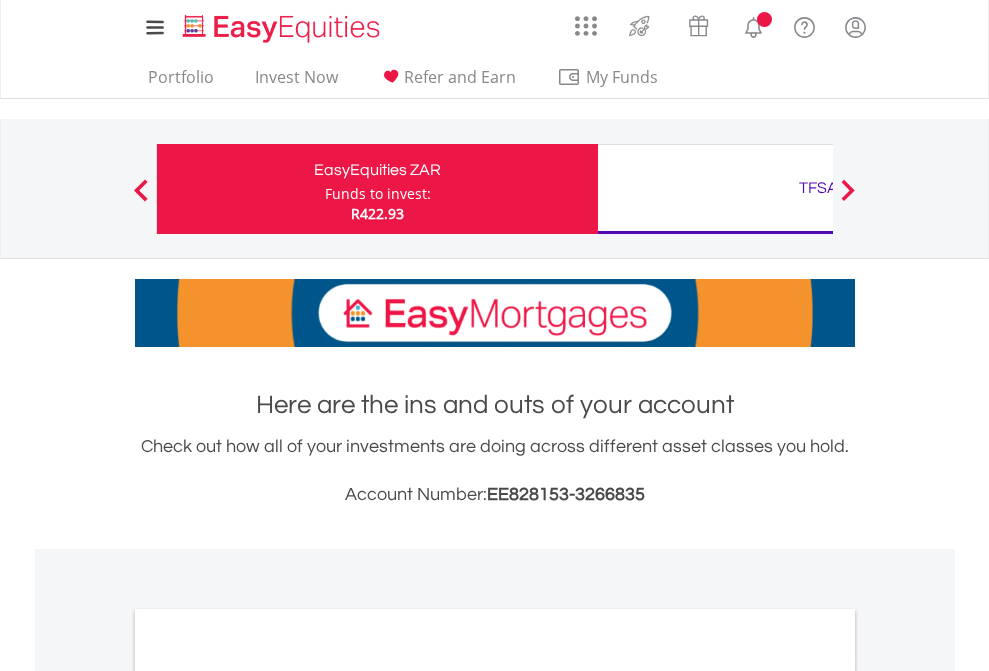 scroll, scrollTop: 0, scrollLeft: 0, axis: both 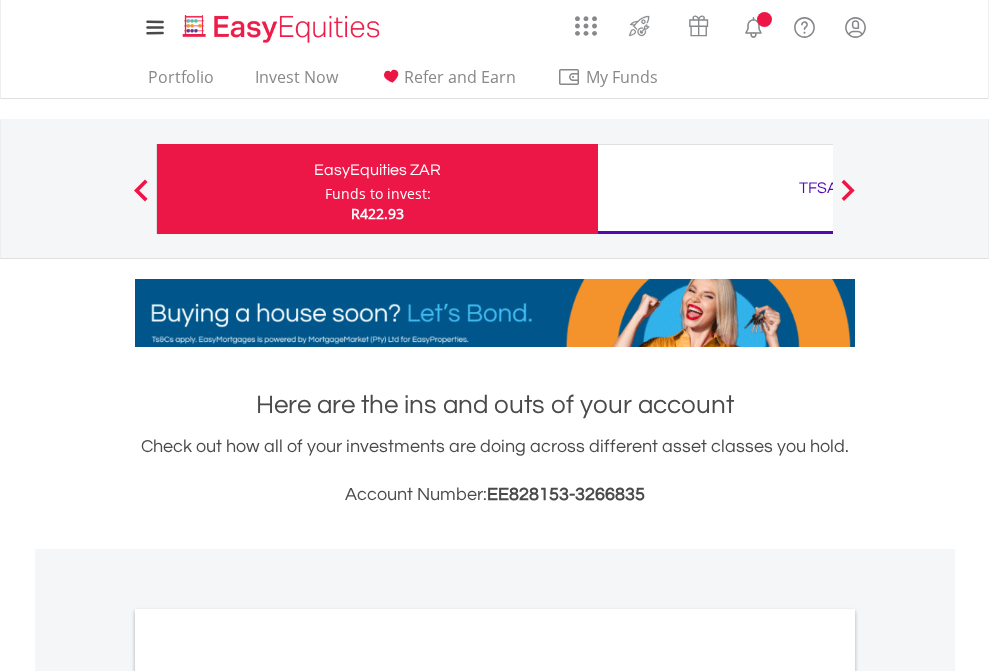 click on "All Holdings" at bounding box center [268, 1096] 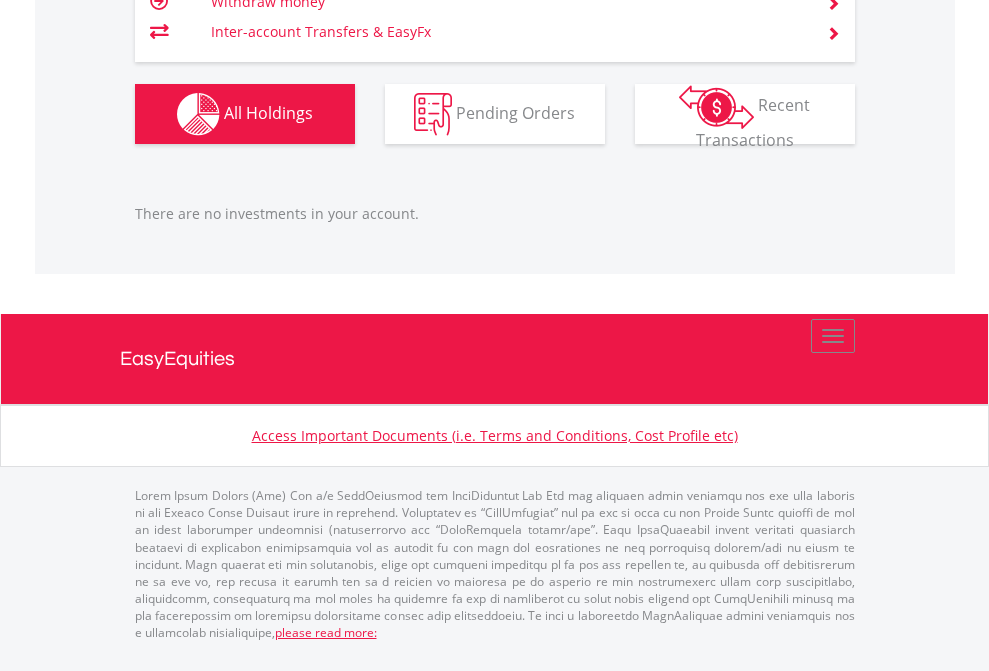 scroll, scrollTop: 2027, scrollLeft: 0, axis: vertical 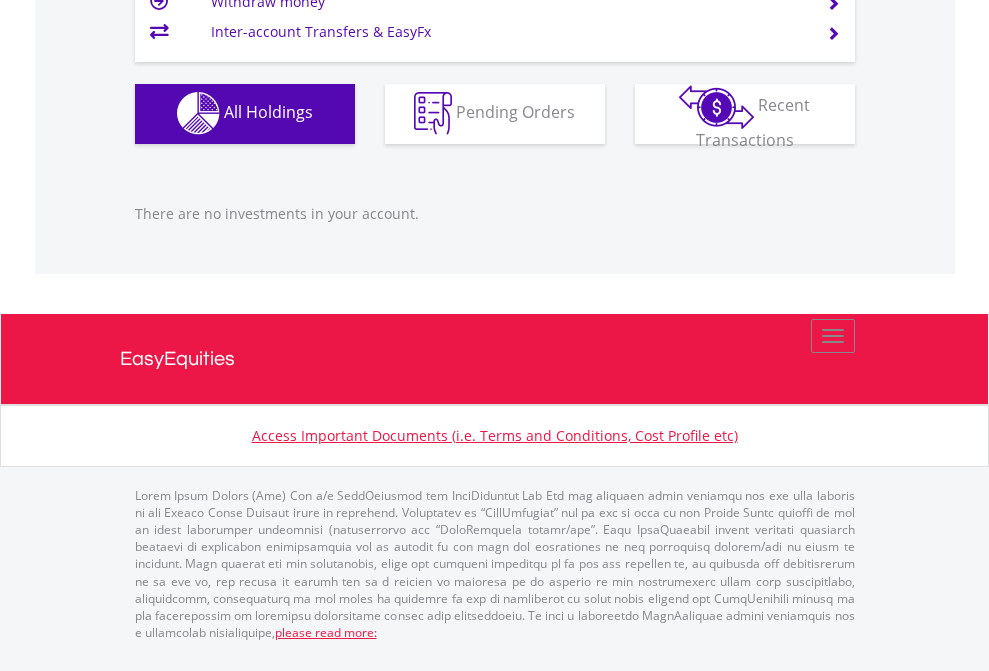 click on "EasyEquities USD" at bounding box center (818, -1142) 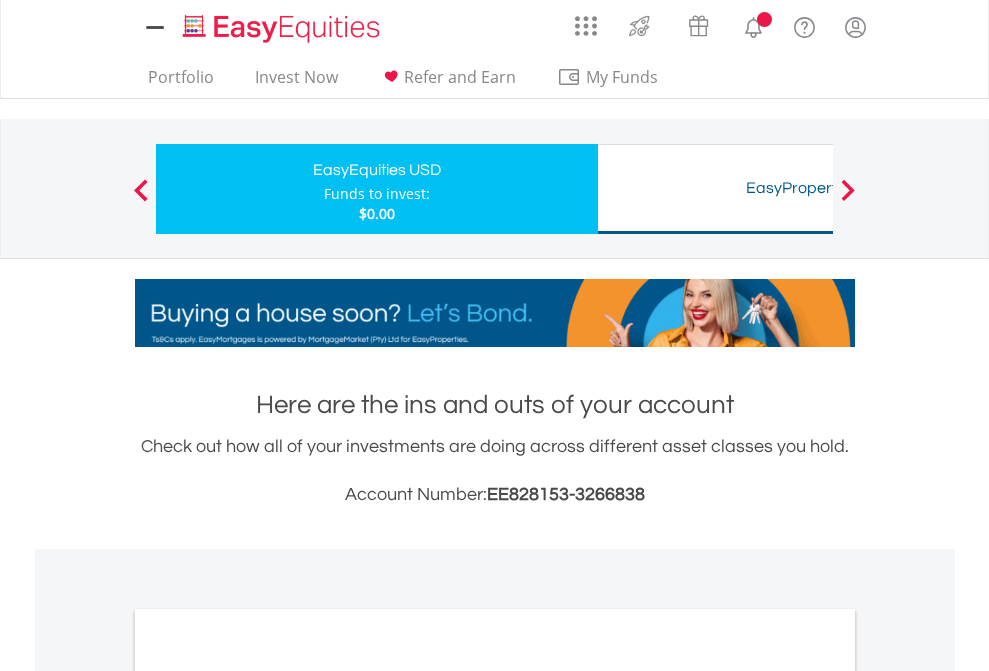 click on "All Holdings" at bounding box center (268, 1096) 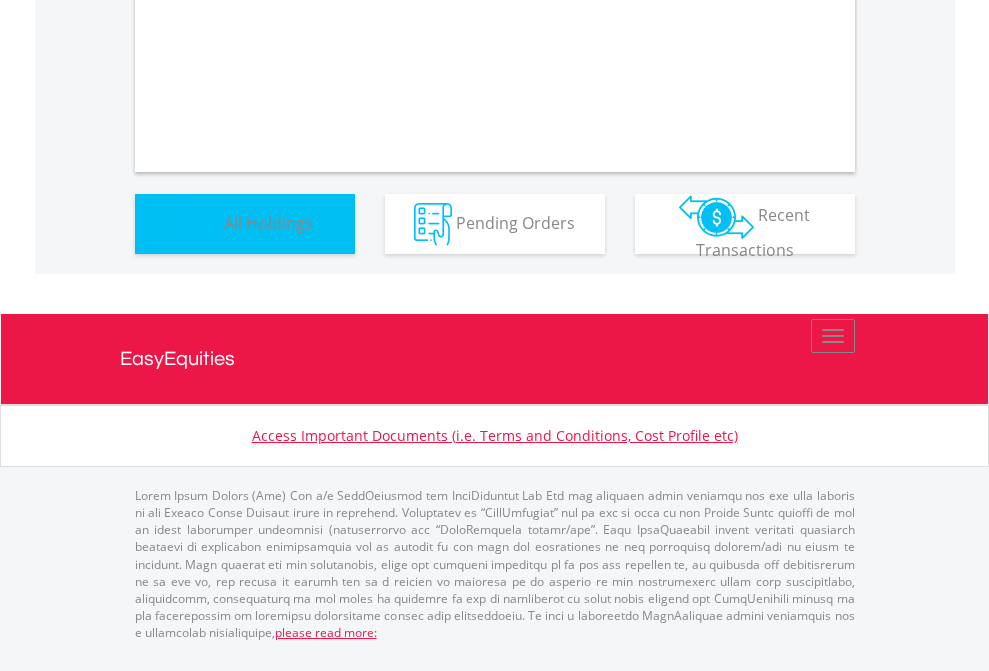 scroll, scrollTop: 1202, scrollLeft: 0, axis: vertical 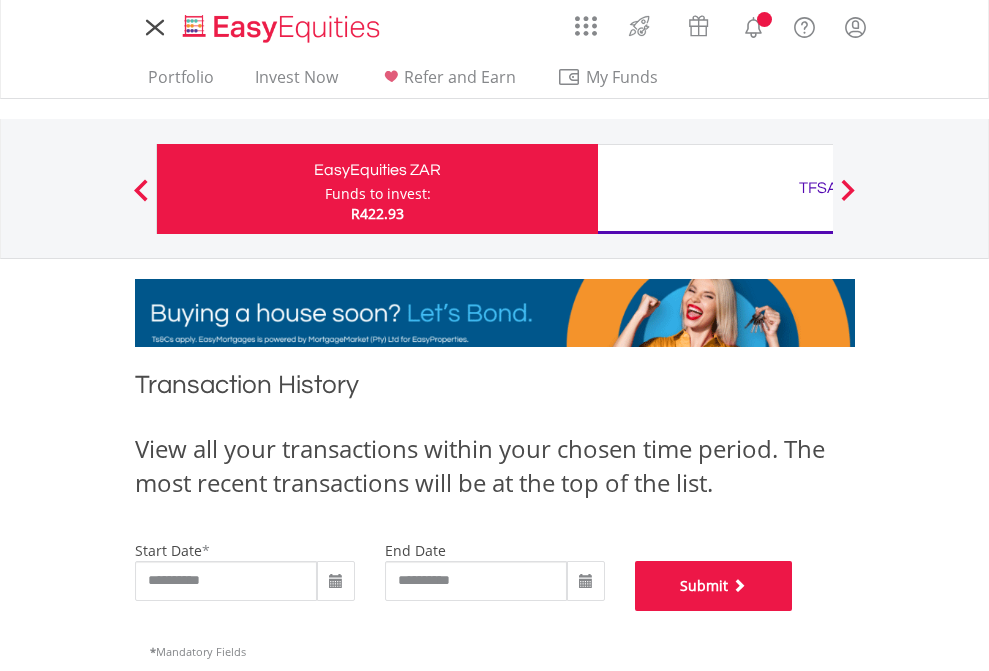click on "Submit" at bounding box center (714, 586) 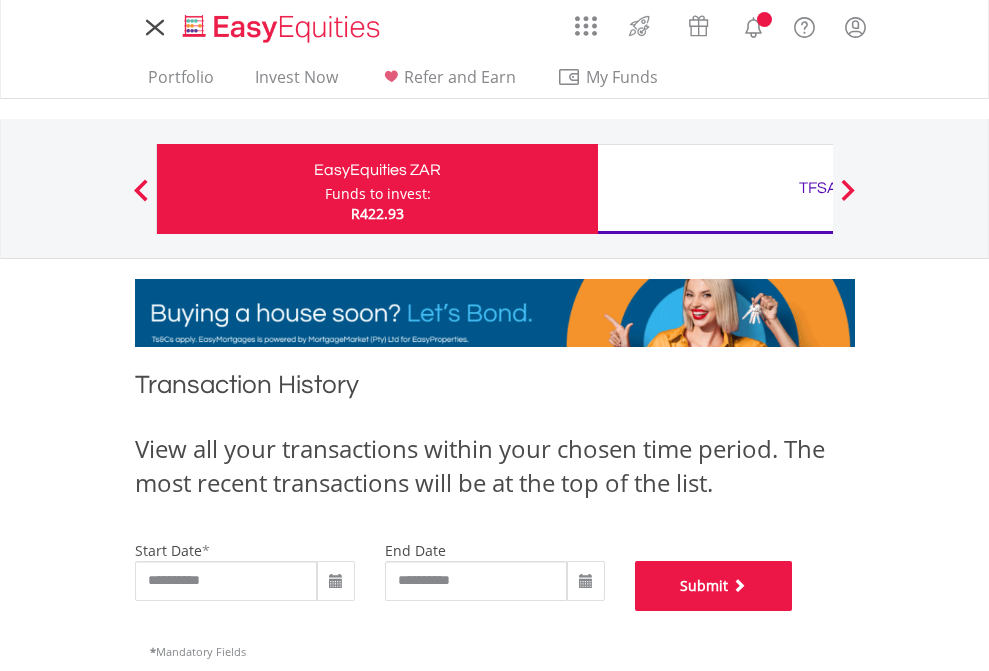 scroll, scrollTop: 811, scrollLeft: 0, axis: vertical 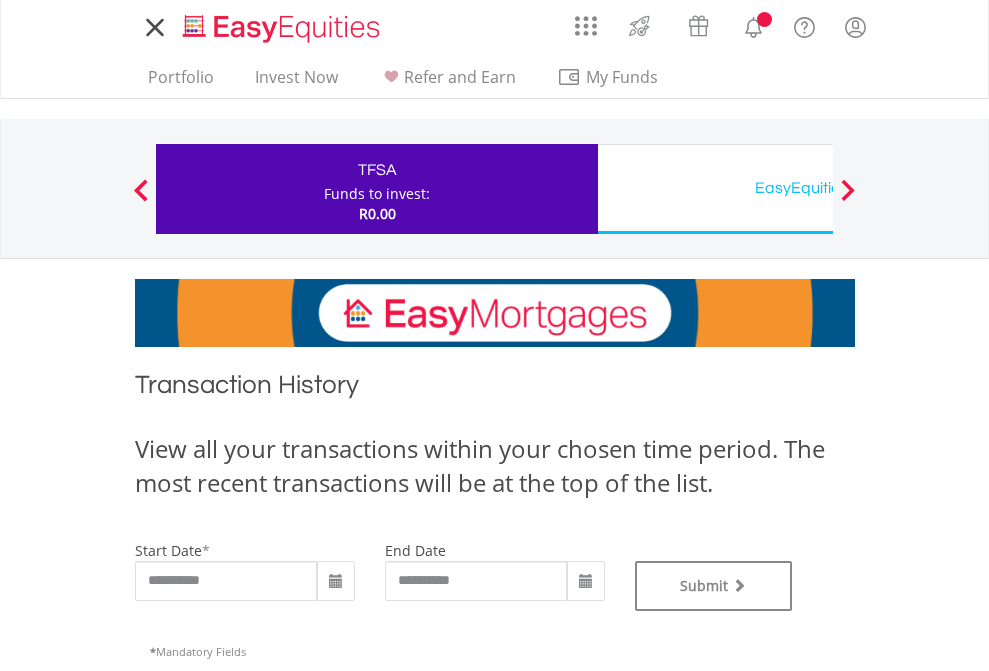 type on "**********" 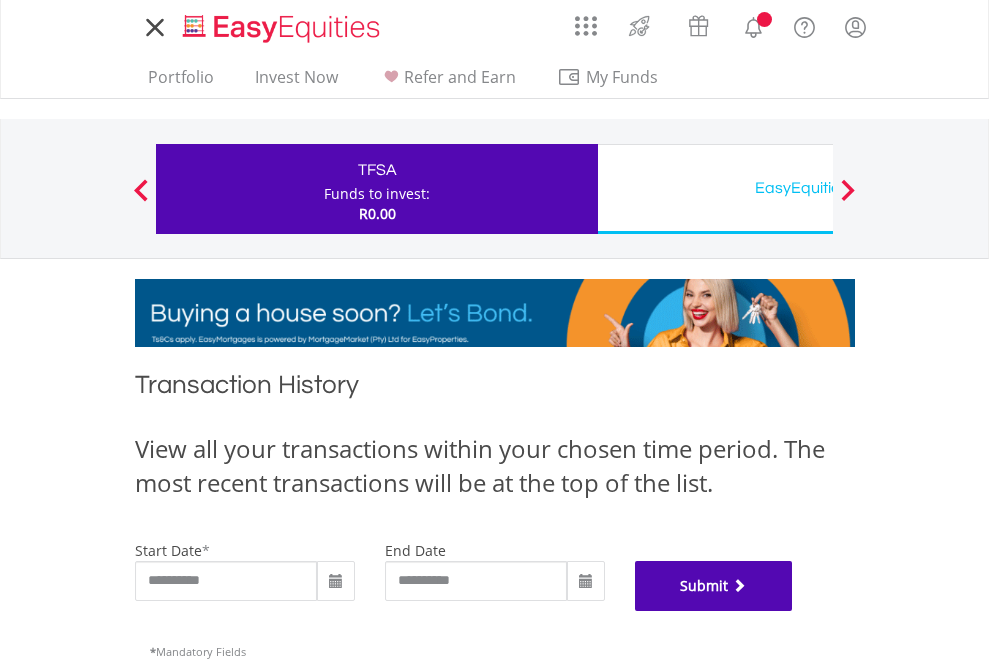 click on "Submit" at bounding box center (714, 586) 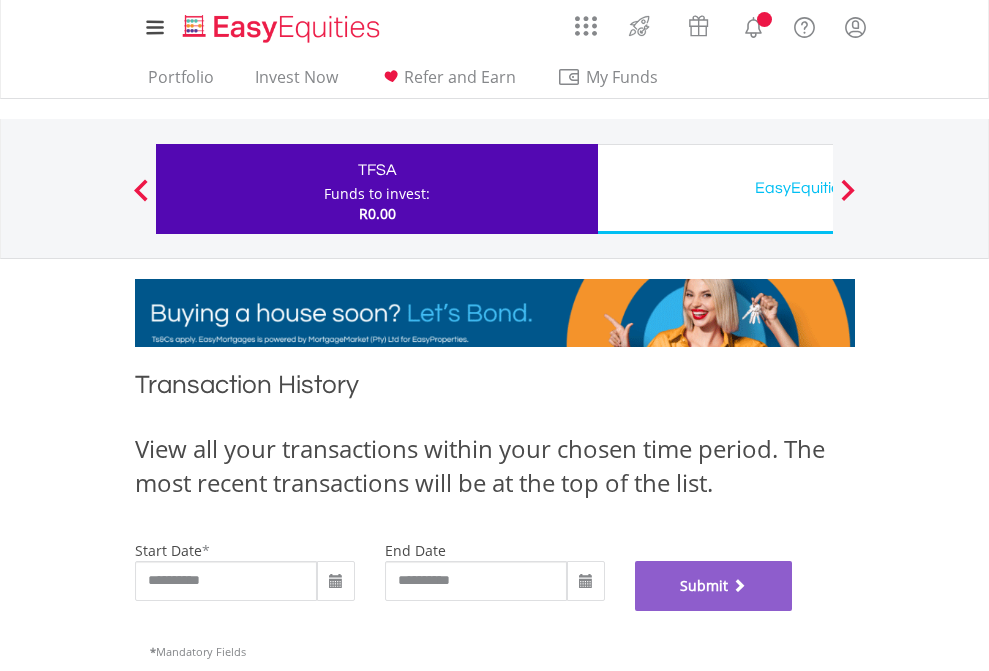 scroll, scrollTop: 811, scrollLeft: 0, axis: vertical 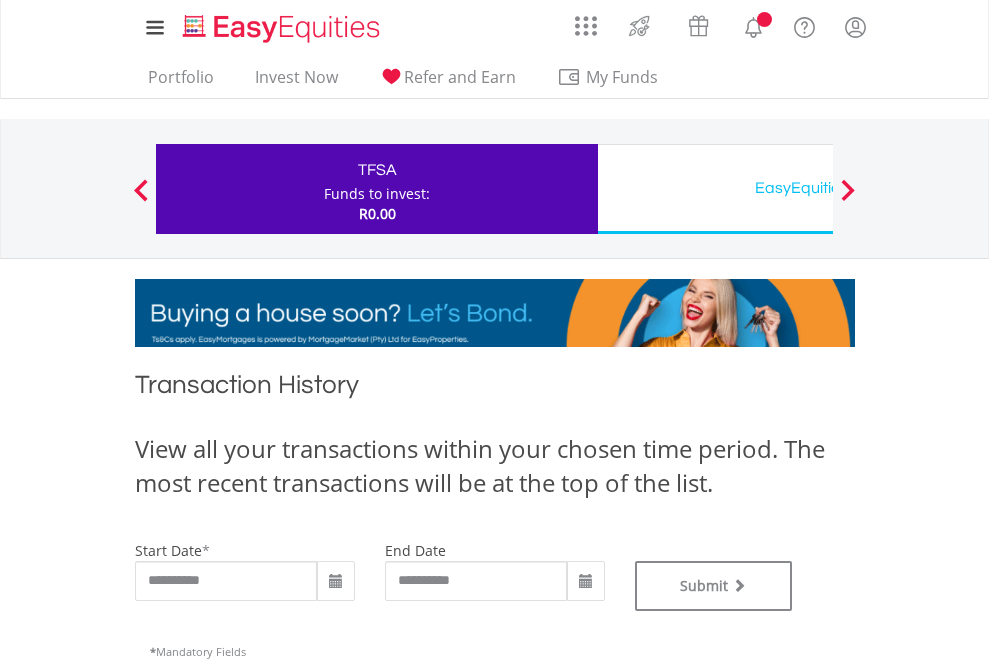 click on "EasyEquities USD" at bounding box center [818, 188] 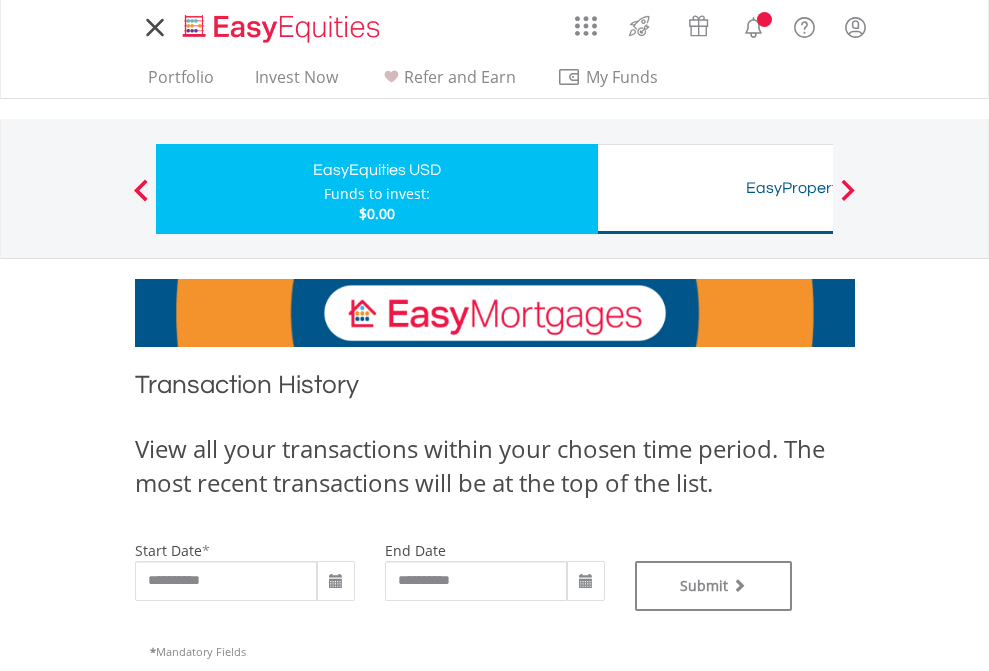 scroll, scrollTop: 0, scrollLeft: 0, axis: both 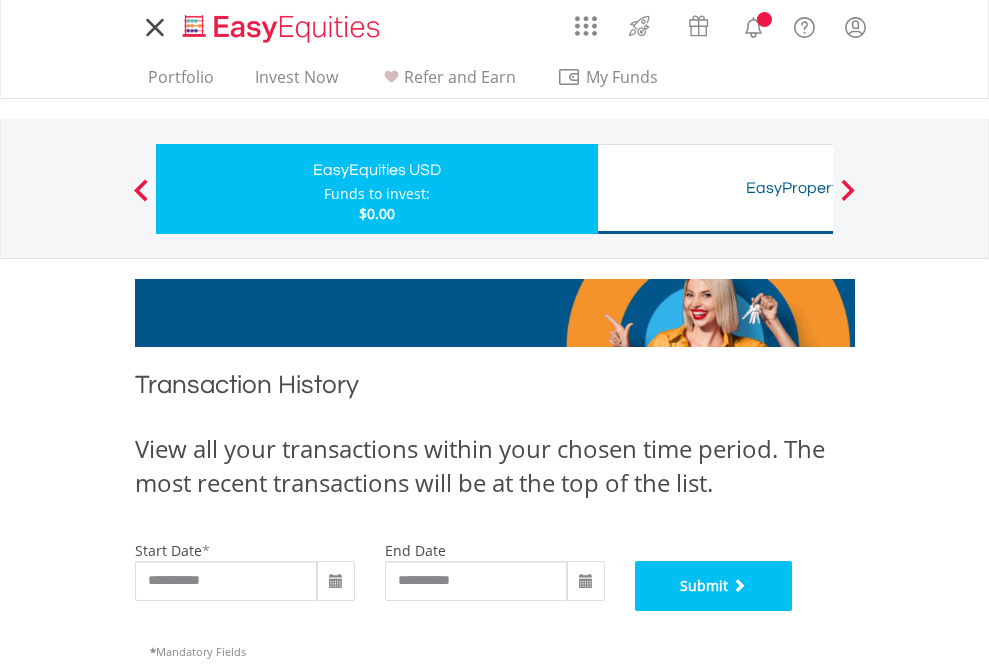 click on "Submit" at bounding box center (714, 586) 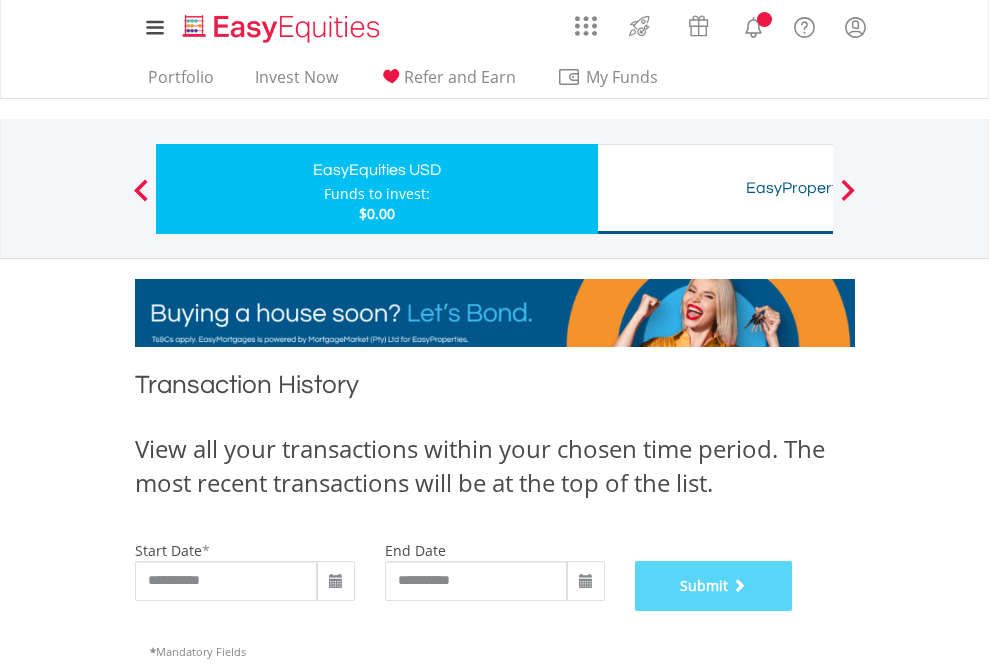 scroll, scrollTop: 811, scrollLeft: 0, axis: vertical 